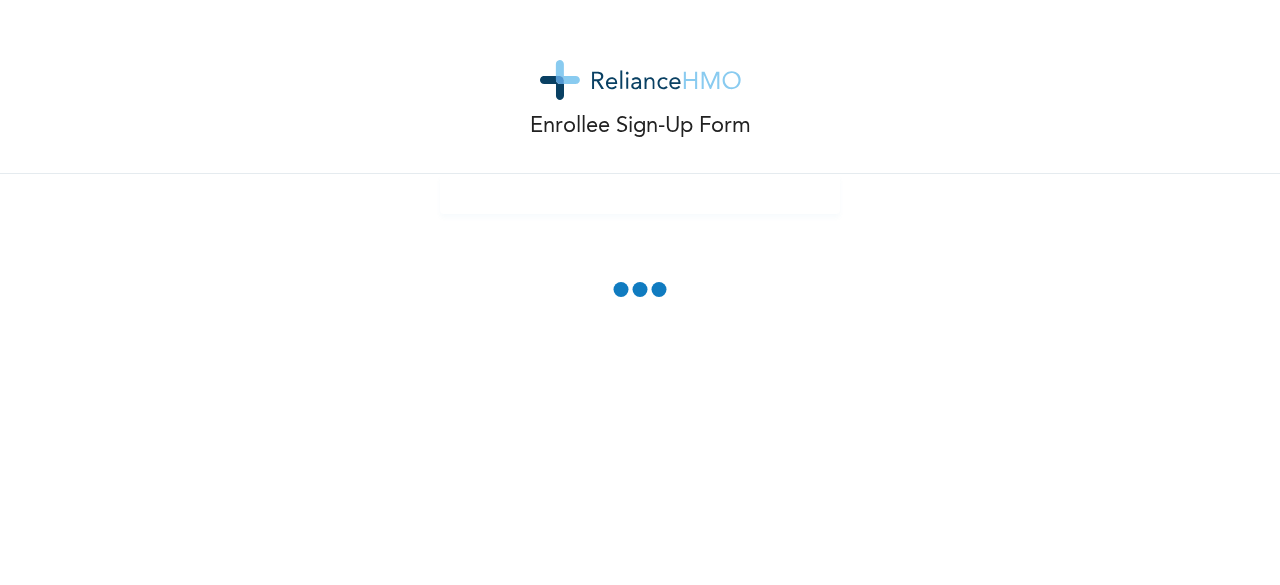 scroll, scrollTop: 0, scrollLeft: 0, axis: both 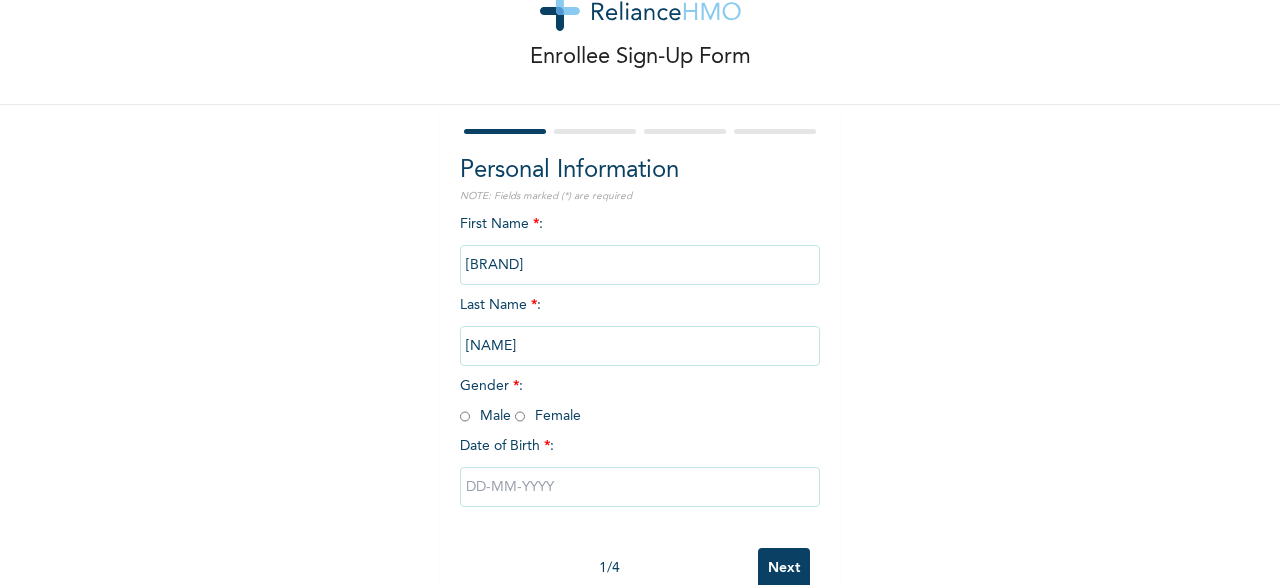 click at bounding box center [520, 416] 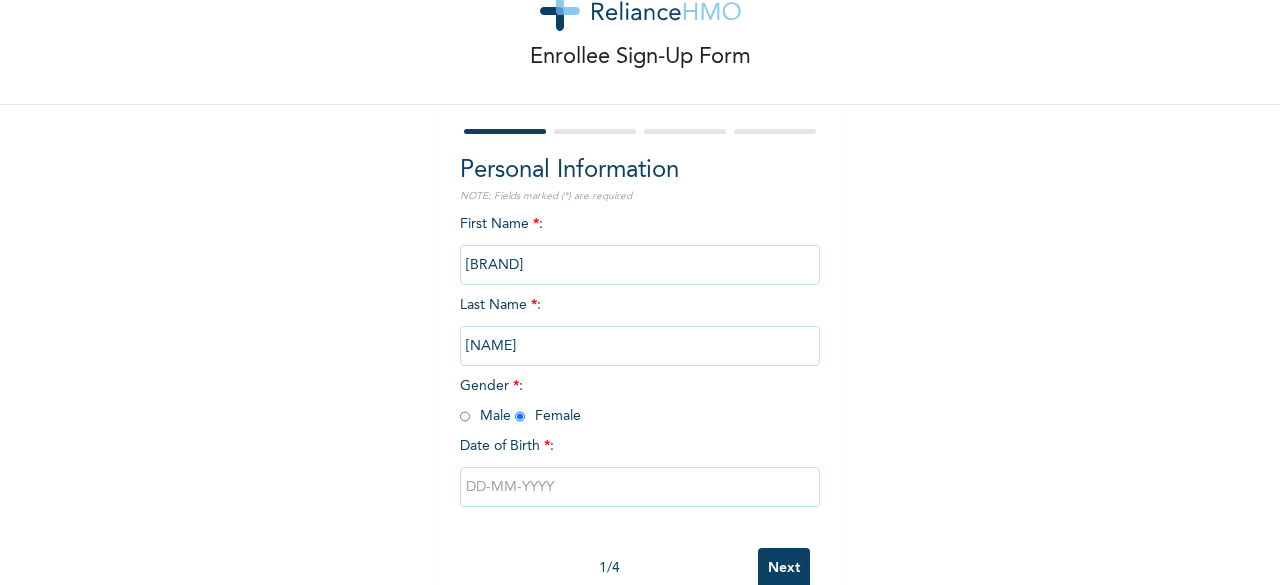 radio on "true" 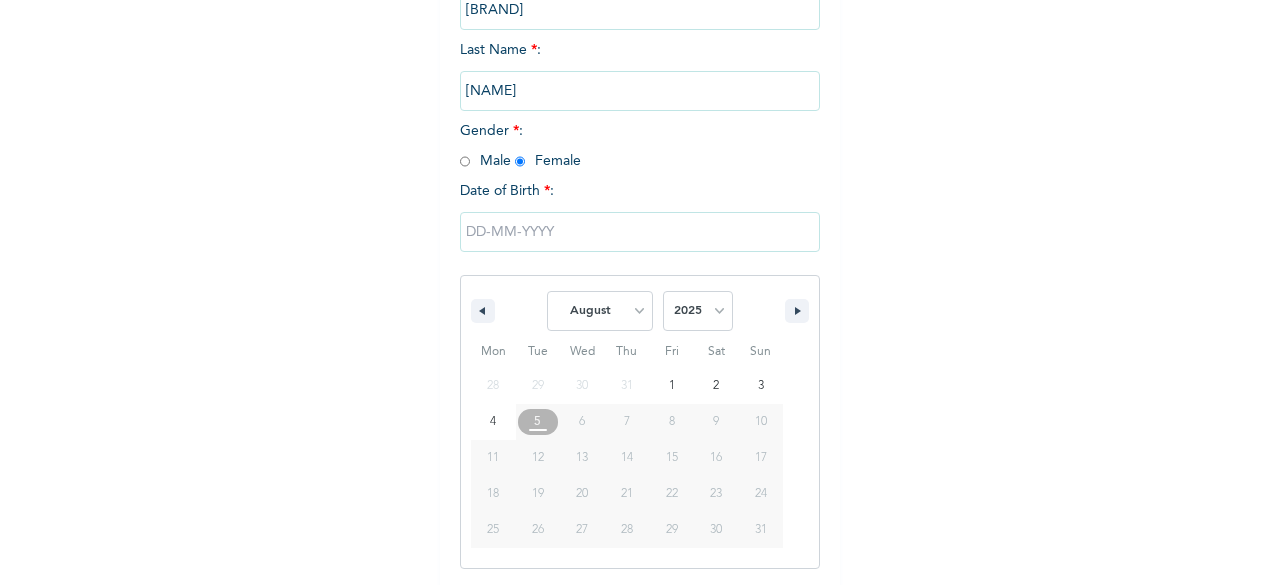 scroll, scrollTop: 325, scrollLeft: 0, axis: vertical 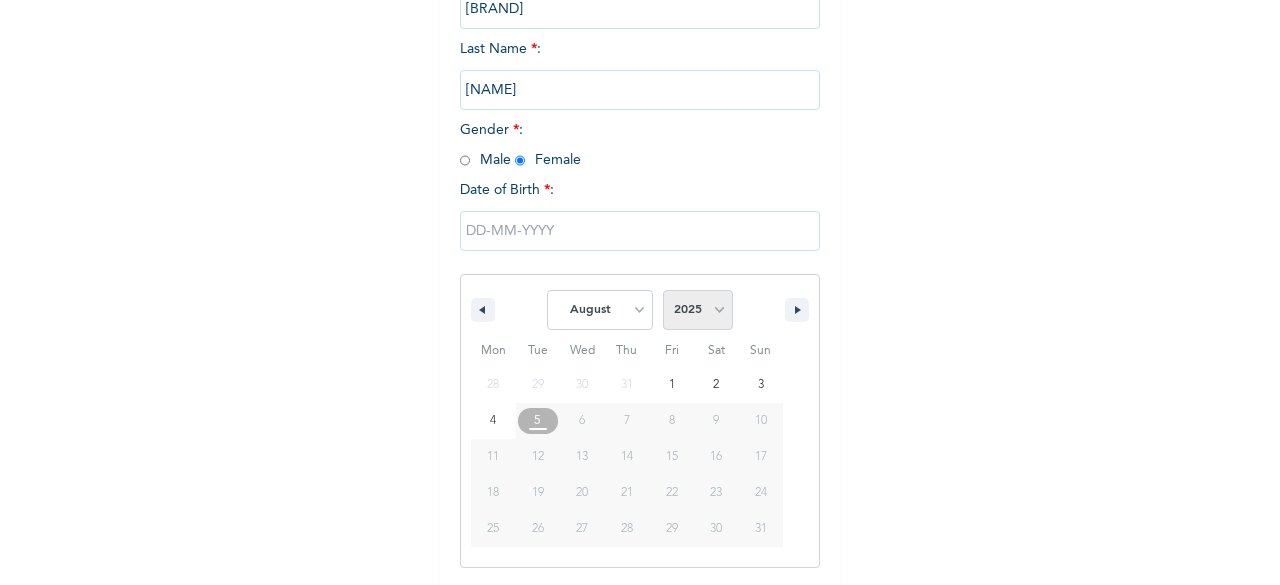 click on "2025 2024 2023 2022 2021 2020 2019 2018 2017 2016 2015 2014 2013 2012 2011 2010 2009 2008 2007 2006 2005 2004 2003 2002 2001 2000 1999 1998 1997 1996 1995 1994 1993 1992 1991 1990 1989 1988 1987 1986 1985 1984 1983 1982 1981 1980 1979 1978 1977 1976 1975 1974 1973 1972 1971 1970 1969 1968 1967 1966 1965 1964 1963 1962 1961 1960" at bounding box center (698, 310) 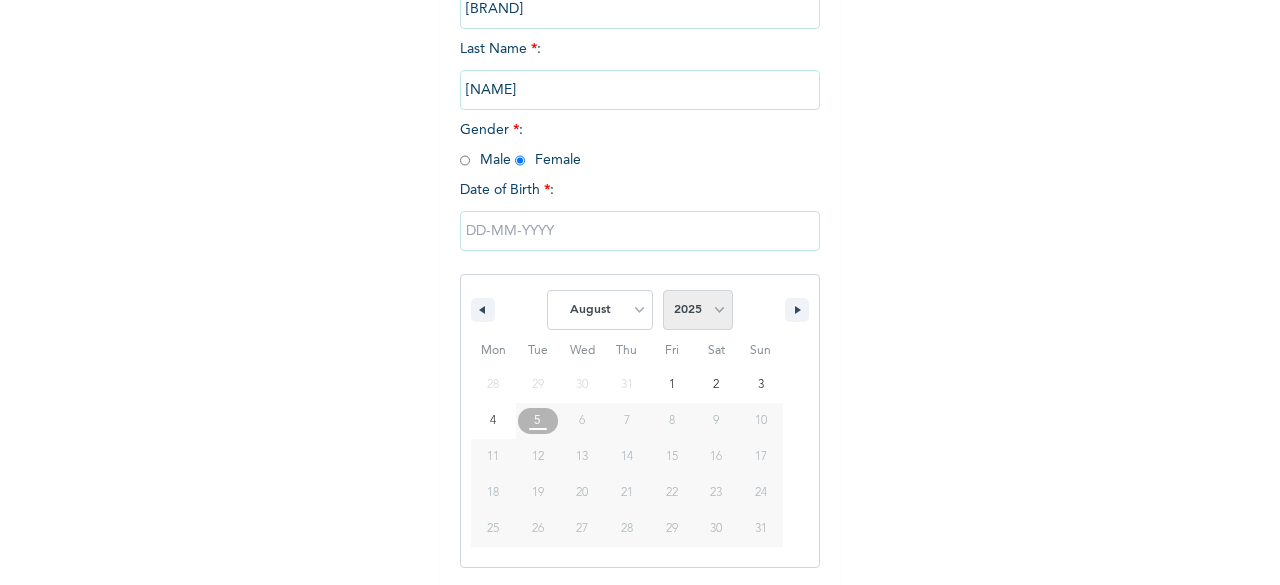 select on "1987" 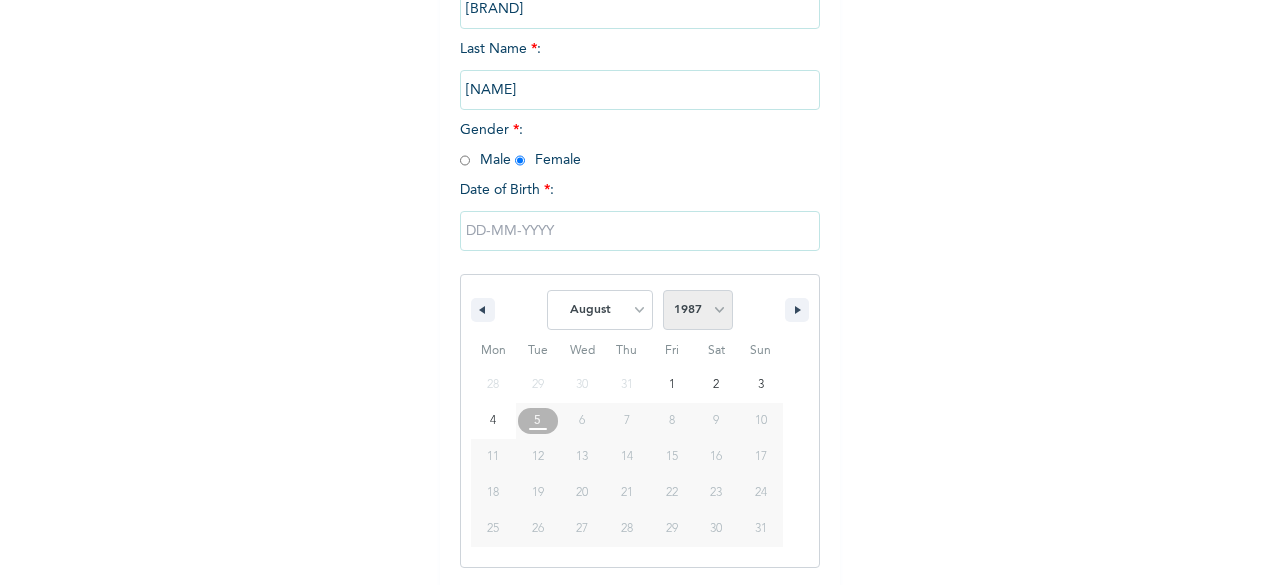 click on "2025 2024 2023 2022 2021 2020 2019 2018 2017 2016 2015 2014 2013 2012 2011 2010 2009 2008 2007 2006 2005 2004 2003 2002 2001 2000 1999 1998 1997 1996 1995 1994 1993 1992 1991 1990 1989 1988 1987 1986 1985 1984 1983 1982 1981 1980 1979 1978 1977 1976 1975 1974 1973 1972 1971 1970 1969 1968 1967 1966 1965 1964 1963 1962 1961 1960" at bounding box center [698, 310] 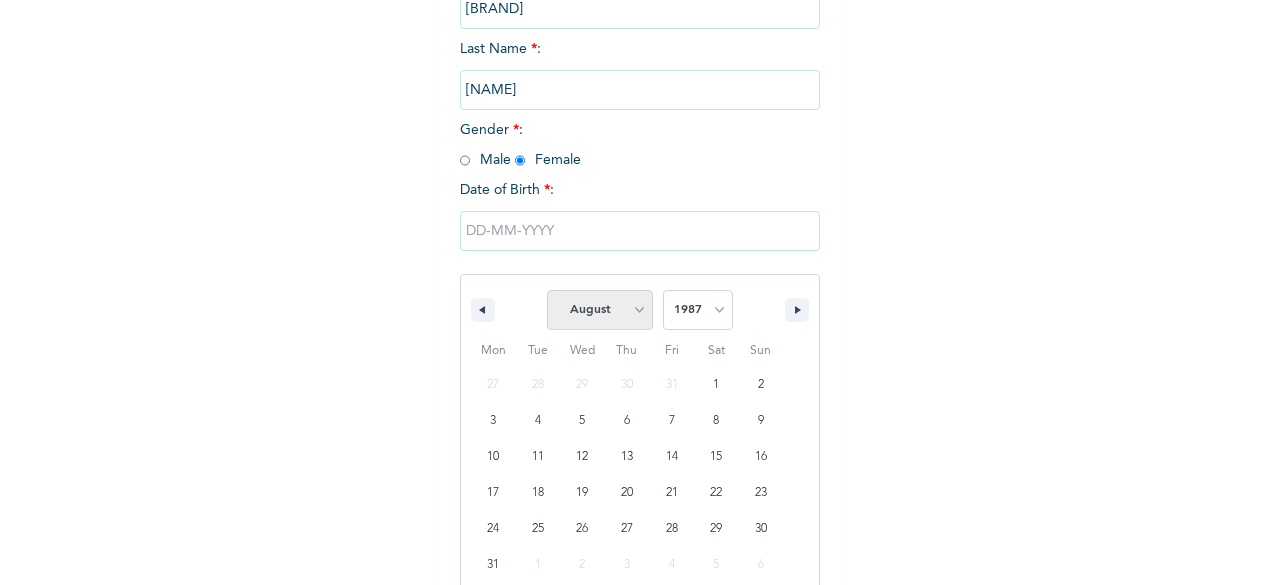 click on "January February March April May June July August September October November December" at bounding box center (600, 310) 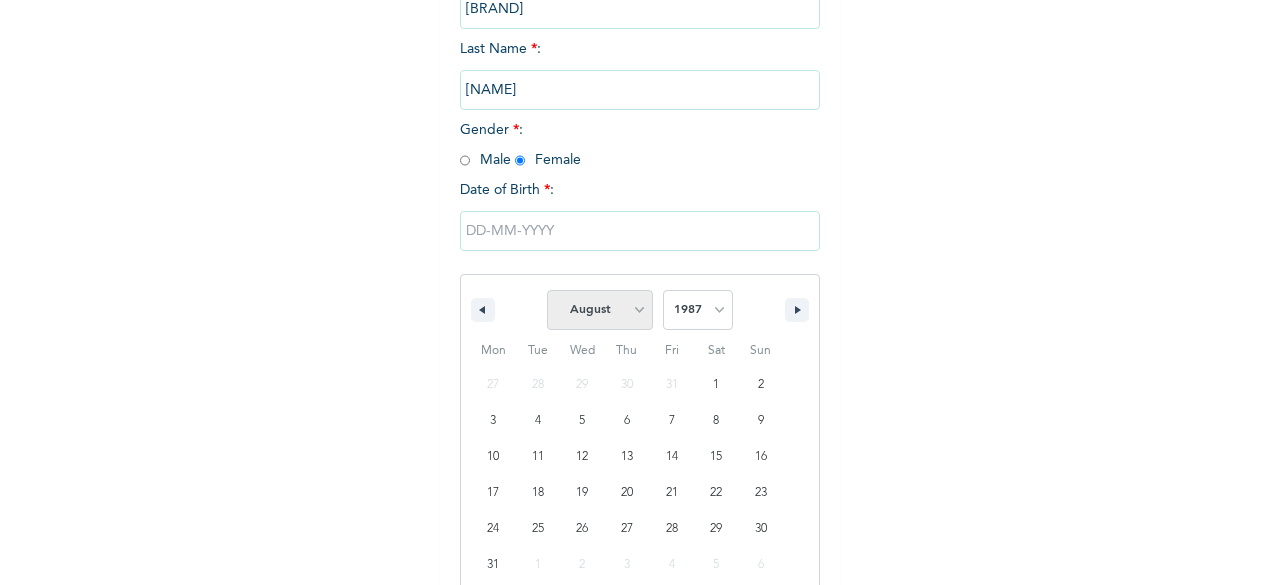 select on "9" 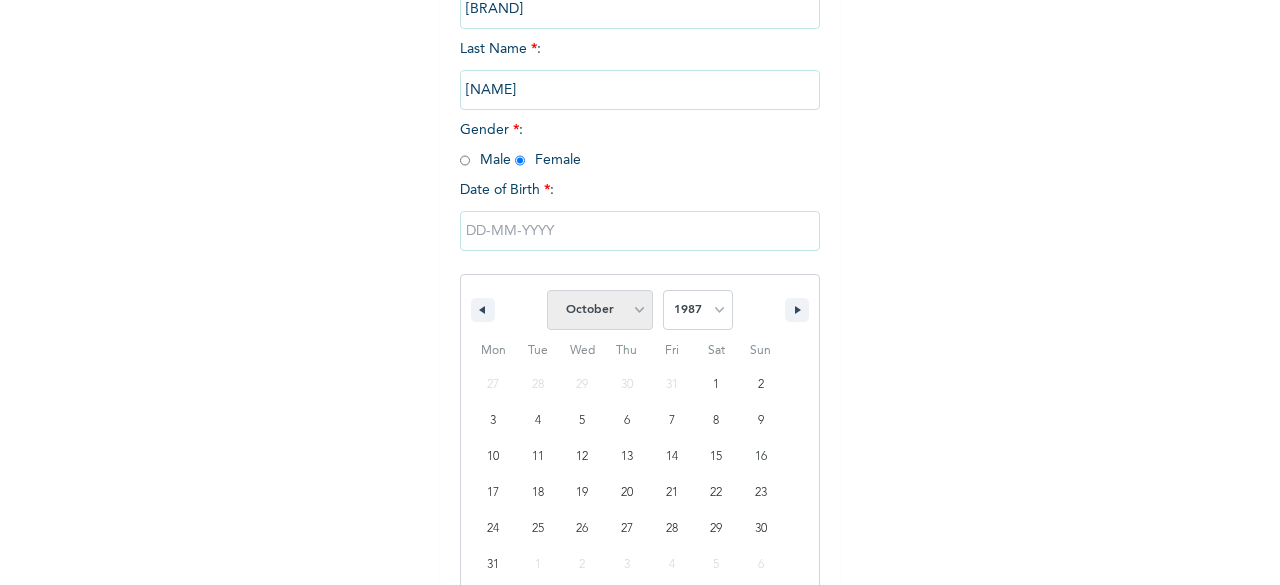 click on "January February March April May June July August September October November December" at bounding box center [600, 310] 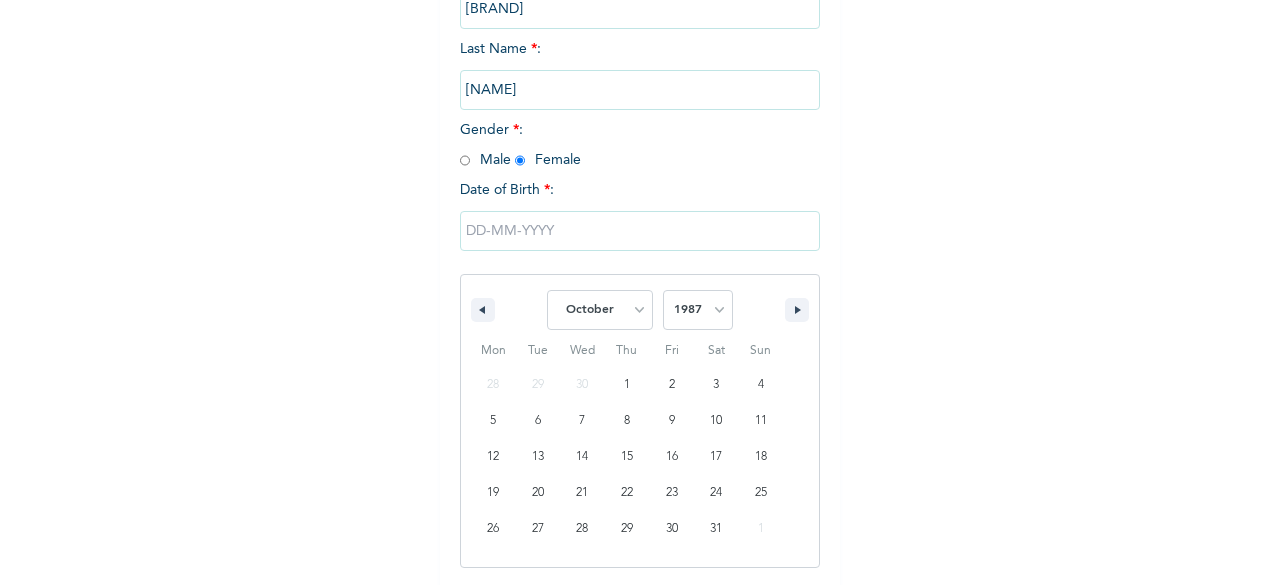 type on "[DATE]" 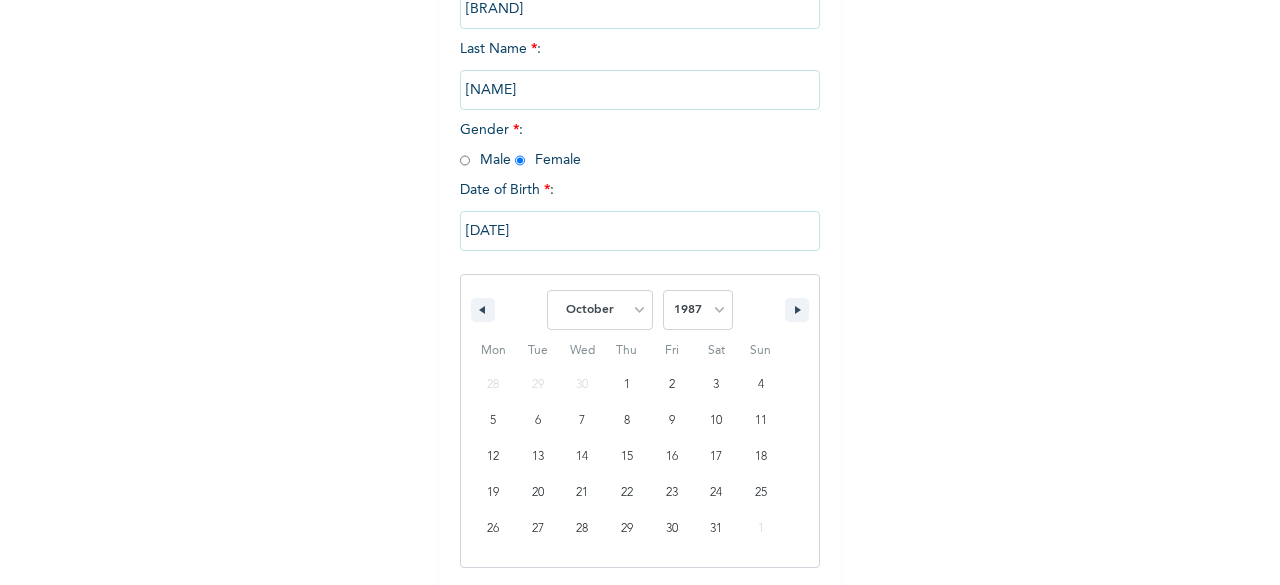 scroll, scrollTop: 120, scrollLeft: 0, axis: vertical 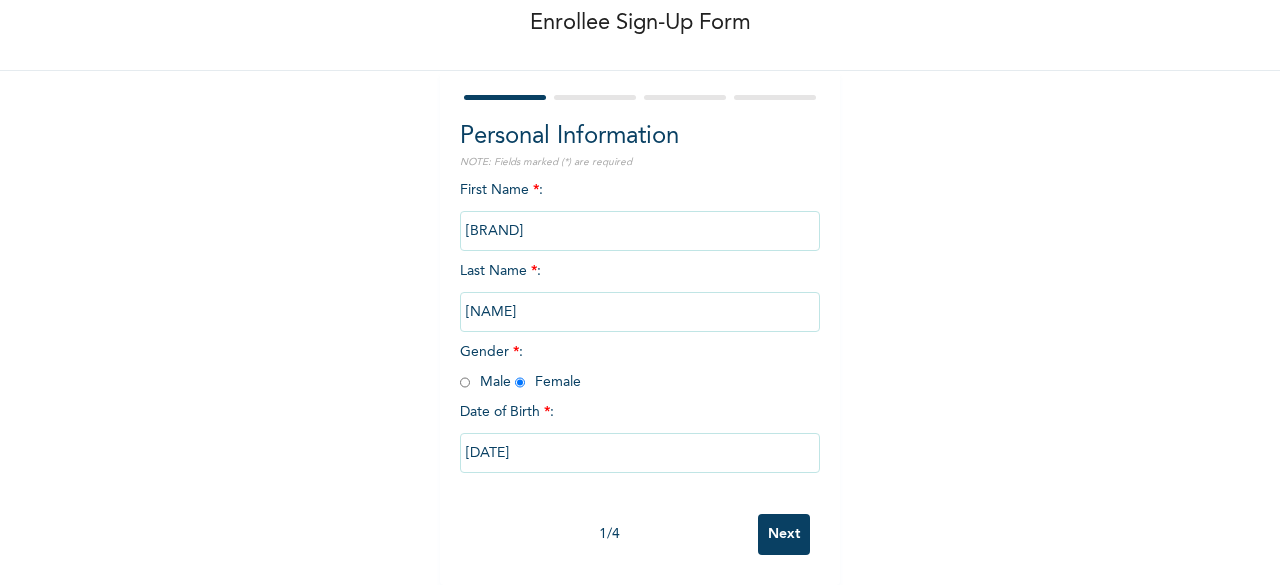 click on "Next" at bounding box center (784, 534) 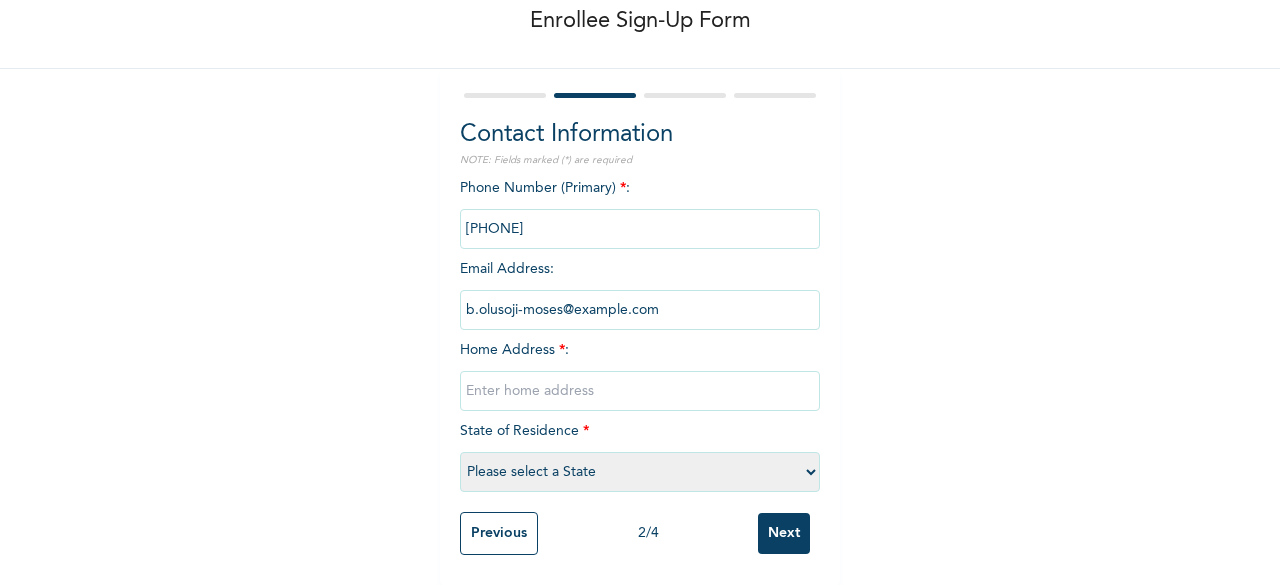 click at bounding box center (640, 229) 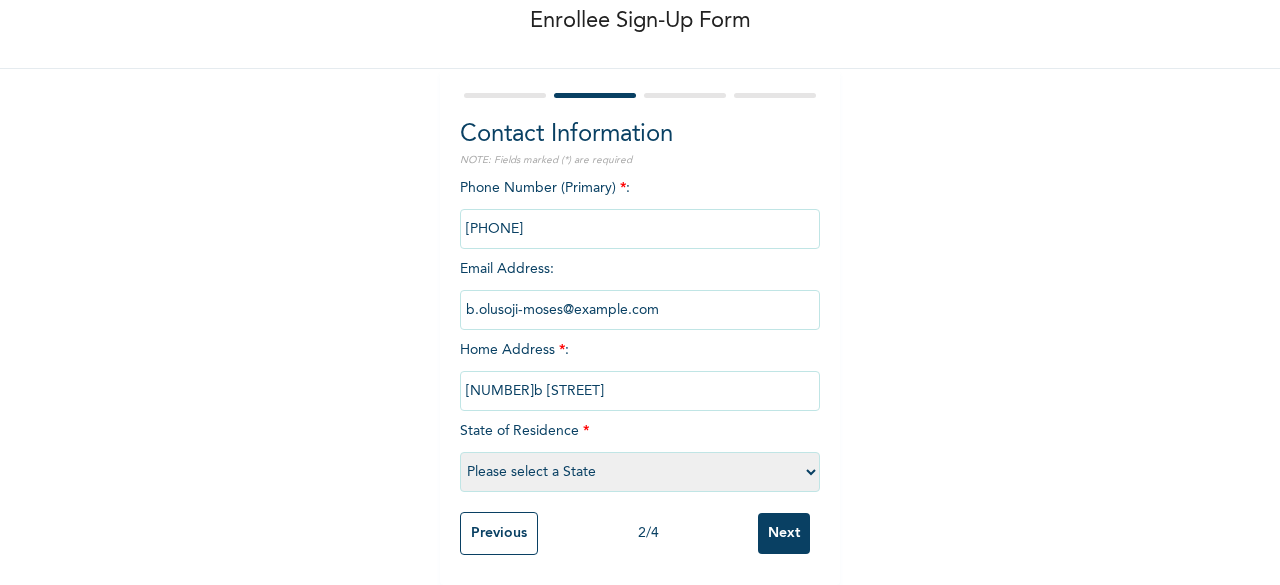 click on "Next" at bounding box center (784, 533) 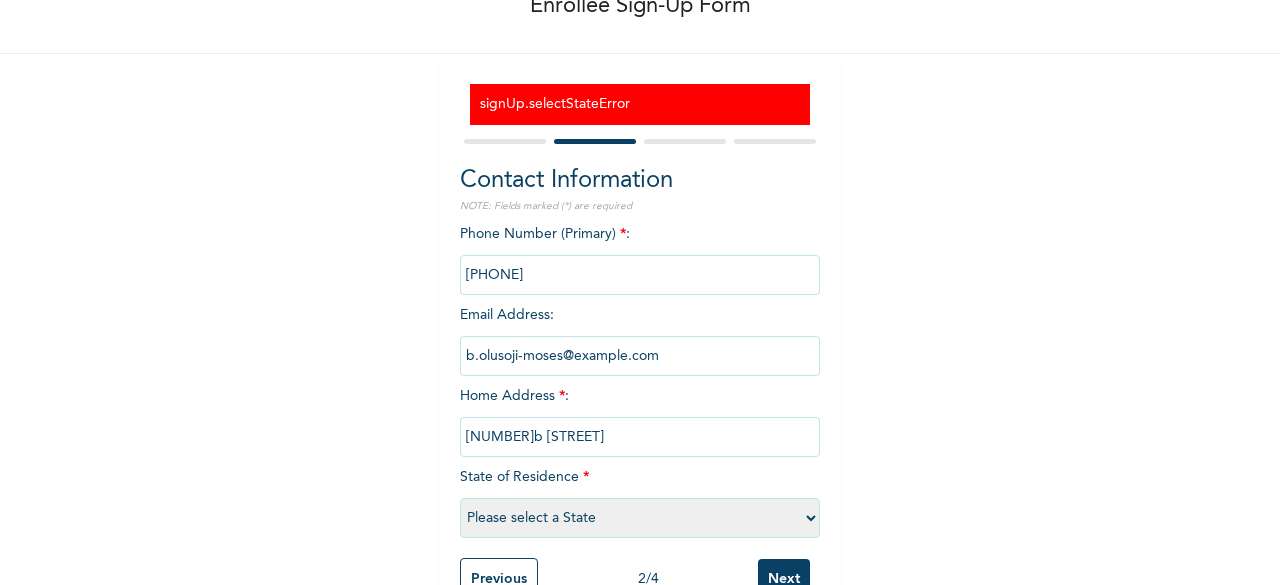 click on "[NUMBER]b [STREET]" at bounding box center (640, 437) 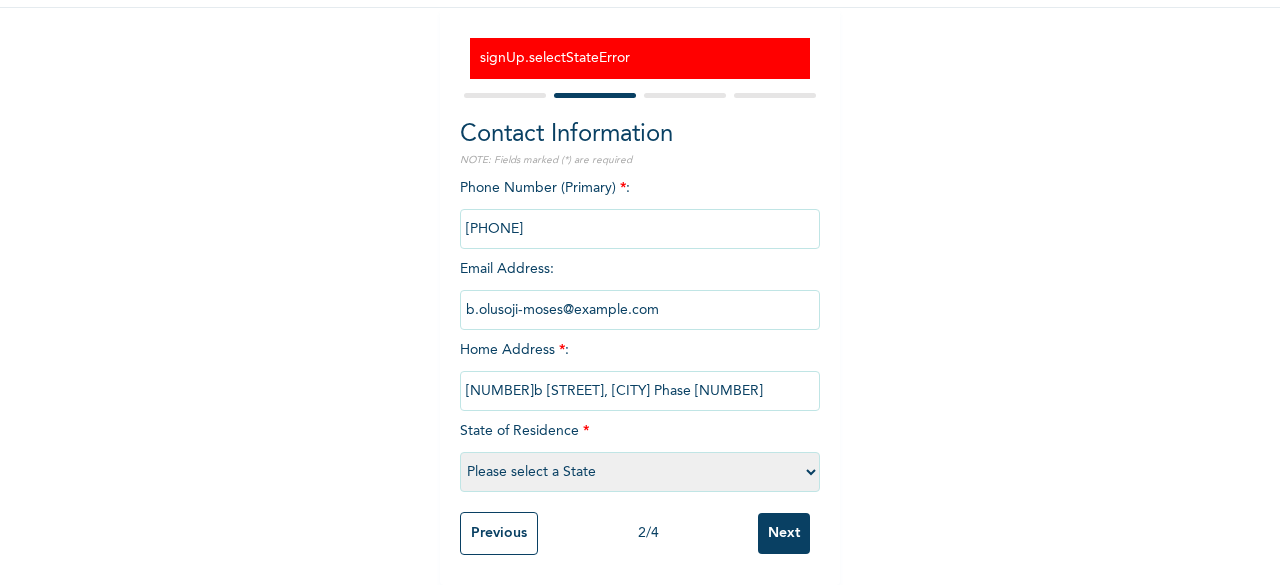 scroll, scrollTop: 175, scrollLeft: 0, axis: vertical 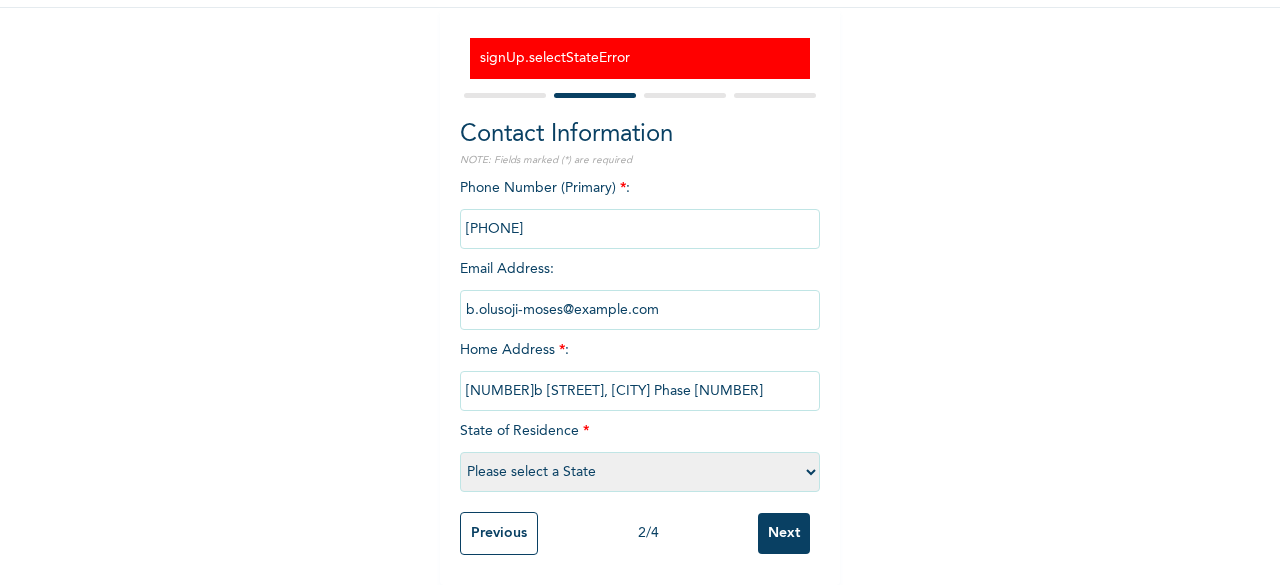 type on "[NUMBER]b [STREET], [CITY] Phase [NUMBER]" 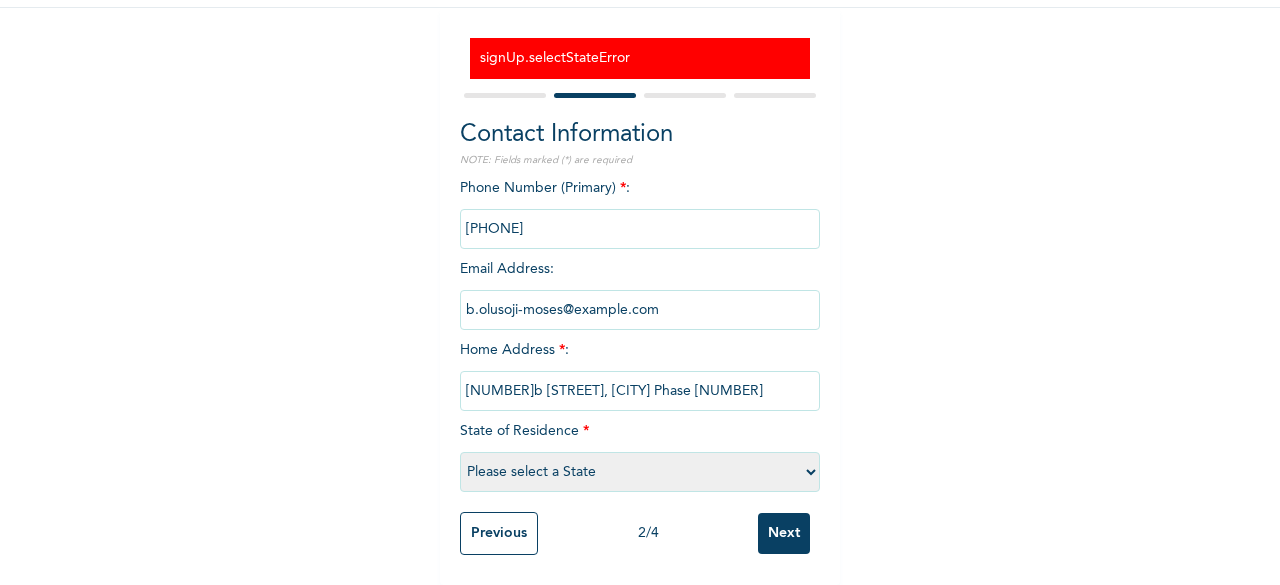 select on "25" 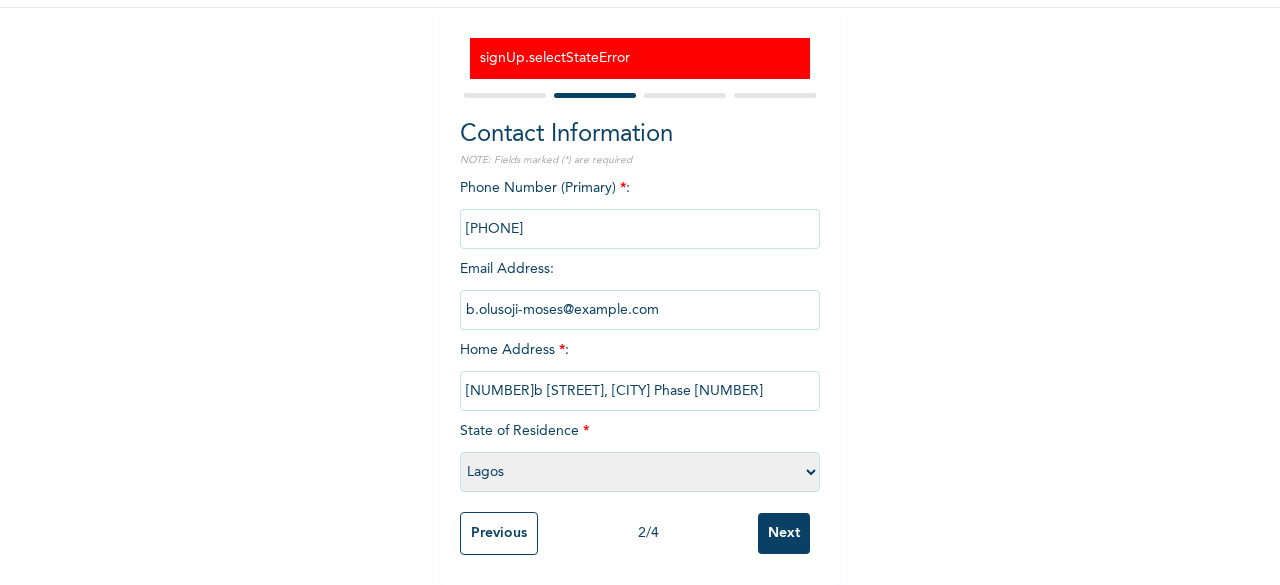 click on "Please select a State Abia Abuja (FCT) Adamawa Akwa Ibom Anambra Bauchi Bayelsa Benue Borno Cross River Delta Ebonyi Edo Ekiti Enugu Gombe Imo Jigawa Kaduna Kano Katsina Kebbi Kogi Kwara Lagos Nasarawa Niger Ogun Ondo Osun Oyo Plateau Rivers Sokoto Taraba Yobe Zamfara" at bounding box center [640, 472] 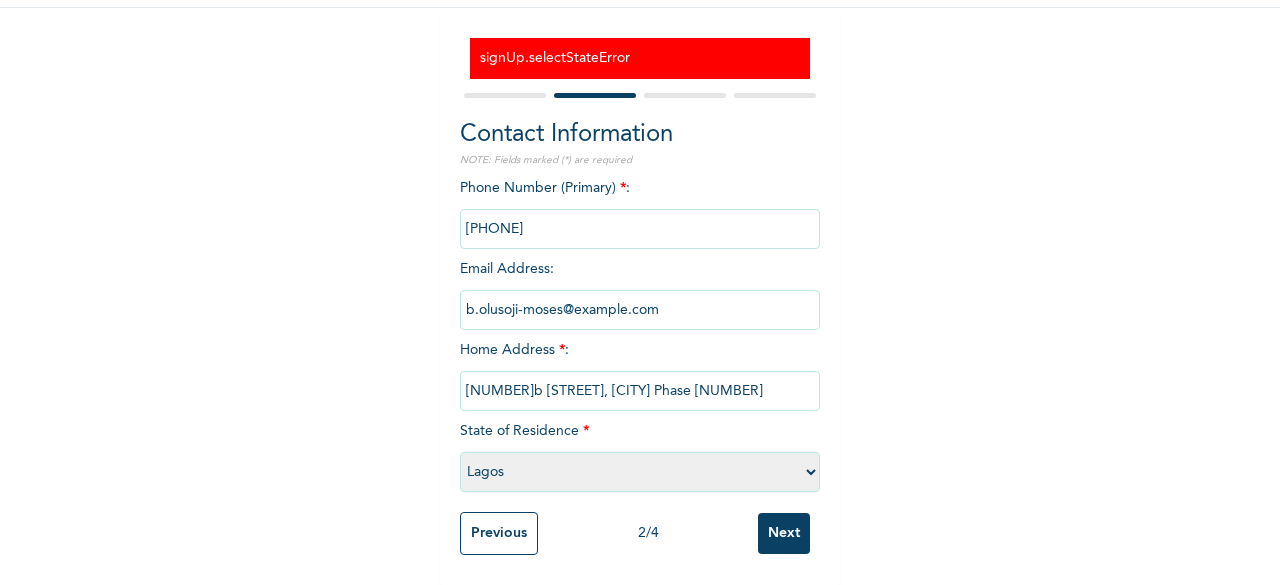 click on "Next" at bounding box center [784, 533] 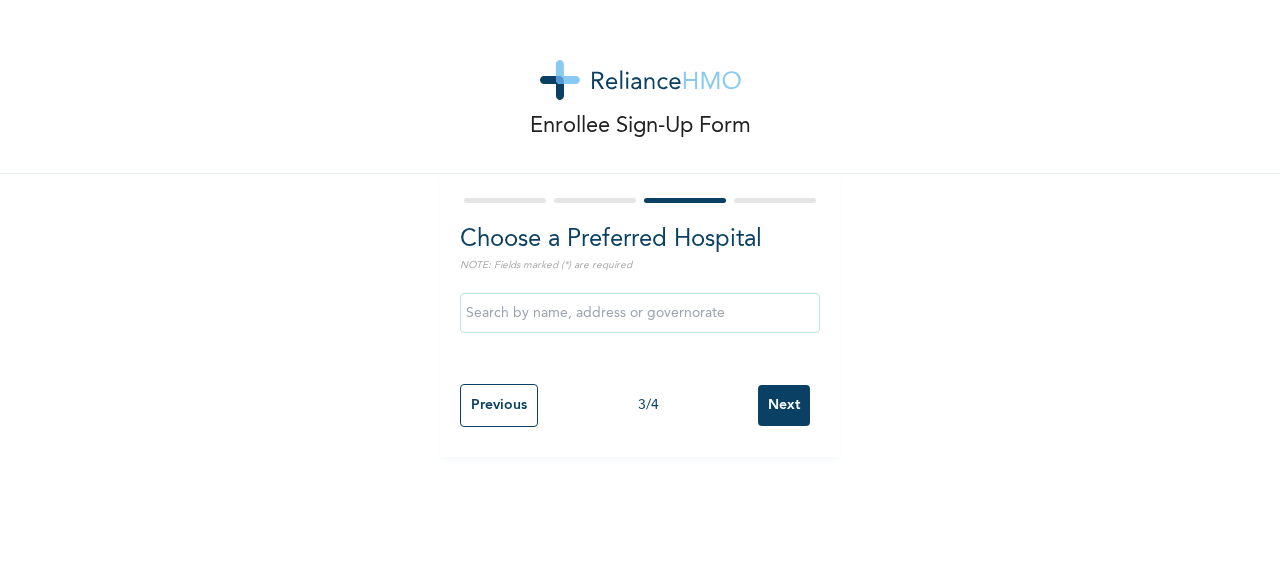 click at bounding box center [640, 313] 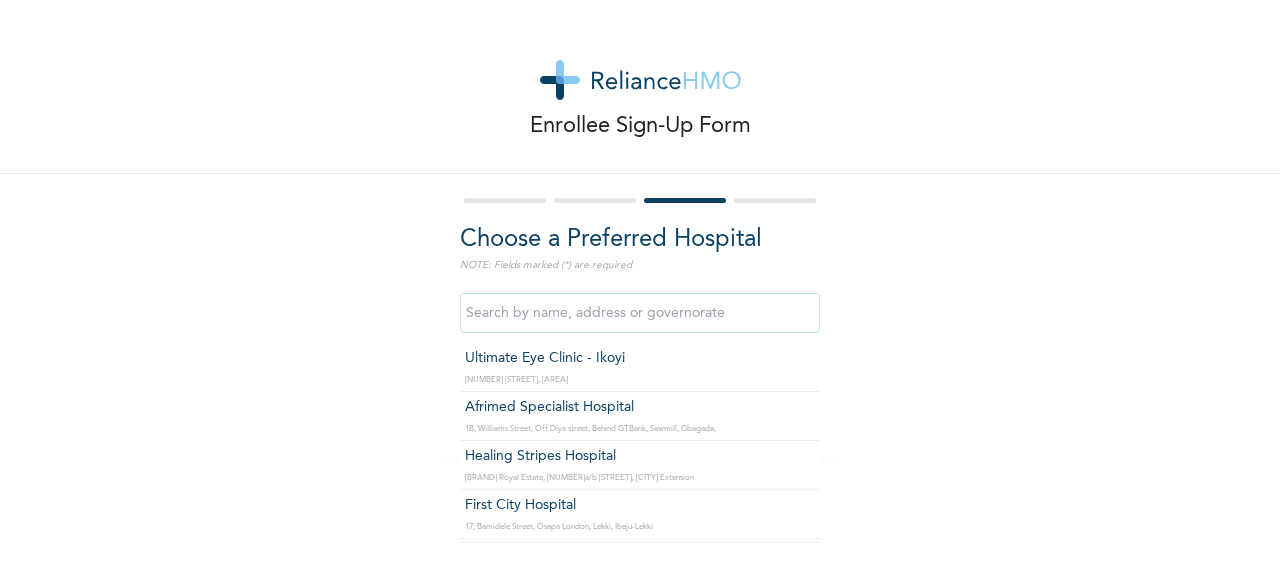 click on "Enrollee Sign-Up Form Choose a Preferred Hospital NOTE: Fields marked (*) are required [NAME] Clinic - [AREA] [NUMBER] [STREET], [AREA] [AREA] [AREA], [AREA] [AREA] Hospital [NUMBER], [STREET], Off [STREET] Street, Behind [BANK] [AREA], [AREA] Hospital [AREA] [AREA] Estate, [NUMBER]A/[NUMBER]B [STREET] [AREA] [AREA], [AREA] Island [NAME] Clinic - [AREA] [NUMBER], [STREET], [AREA] bus stop, beside the [TRANSIT] bridge at [AREA] [AREA] Hospital [NUMBER], [STREET], [AREA], [CITY]. [NAME] Hospital [NUMBER], [STREET], [AREA] Expressway, [AREA], [CITY] [NAME] Hospital - [AREA] [NUMBER], [STREET], Off [STREET] Way, [AREA] Phase [NUMBER], [CITY] [NAME] Hospital - [AREA] [NUMBER], [STREET], [AREA] Drive, [AREA], [CITY] [NAME] Hospital - [AREA] [NUMBER] [STREET] [AREA] [AREA] Hospital Ltd [AREA] [NUMBER] [NUMBER] [NUMBER]" at bounding box center (640, 228) 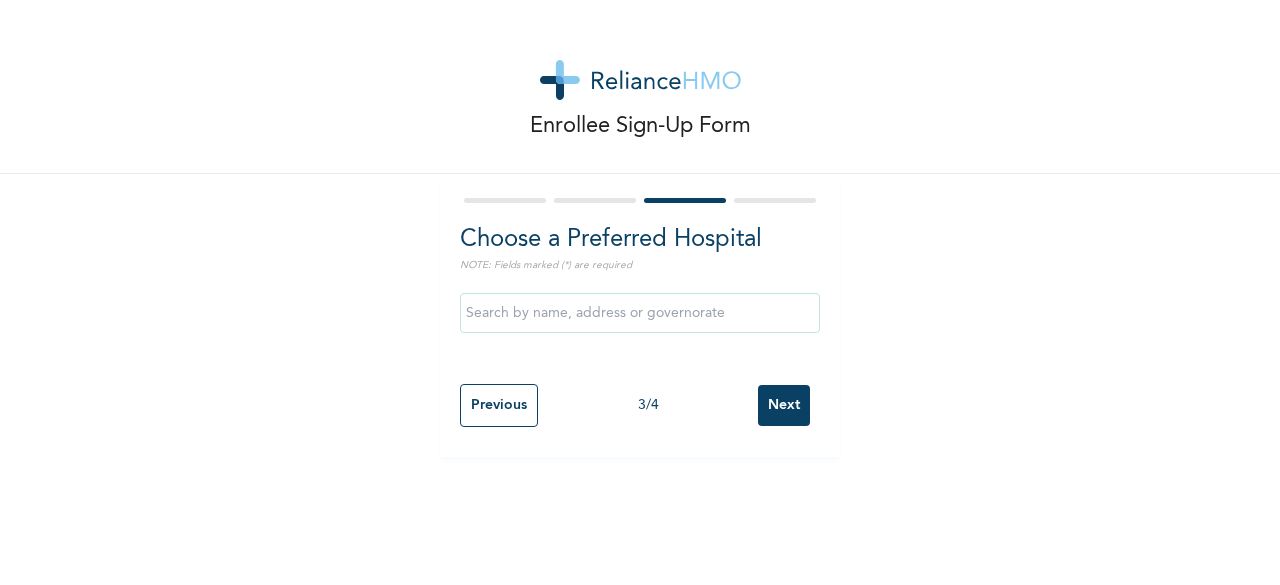 click on "Enrollee Sign-Up Form Choose a Preferred Hospital NOTE: Fields marked (*) are required Previous 3  / 4 Next" at bounding box center [640, 292] 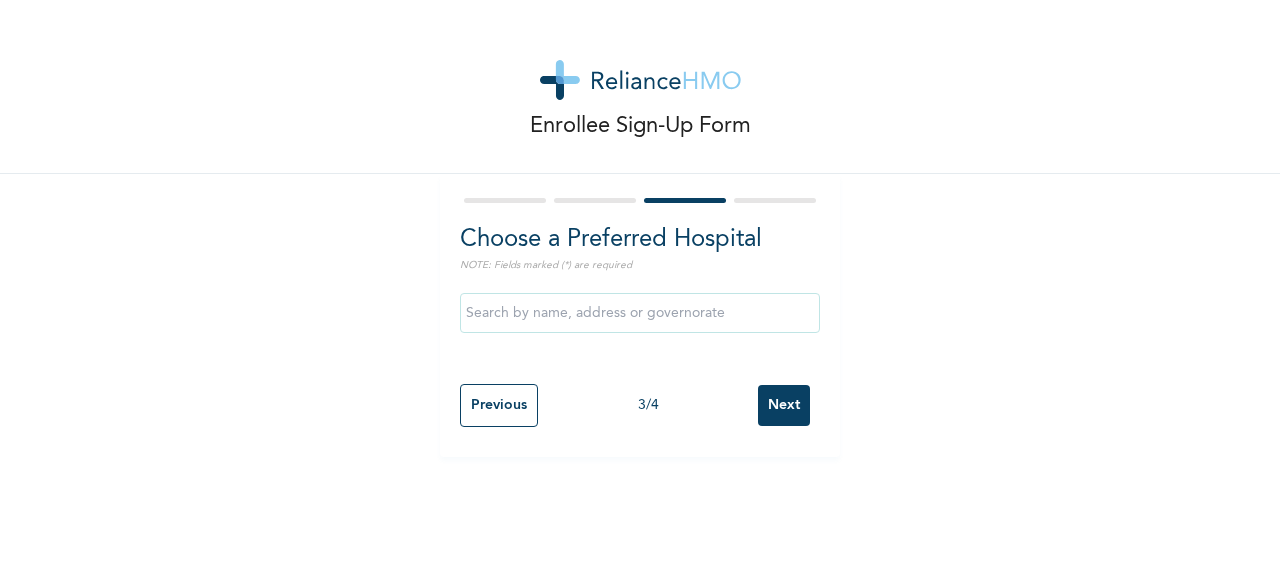 click at bounding box center [640, 313] 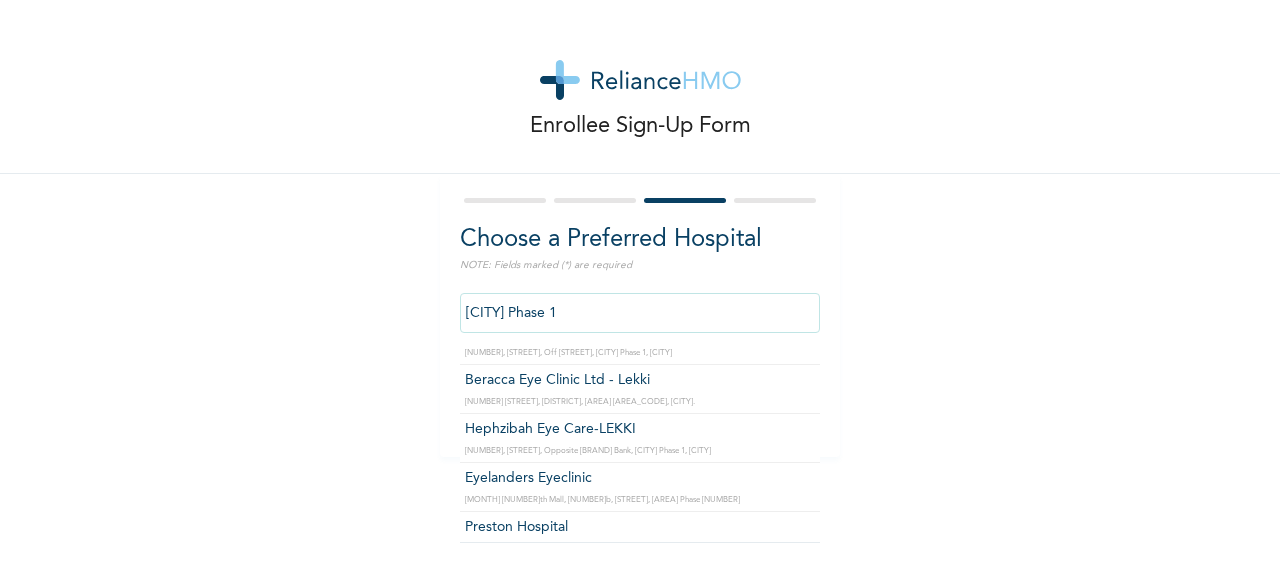 scroll, scrollTop: 0, scrollLeft: 0, axis: both 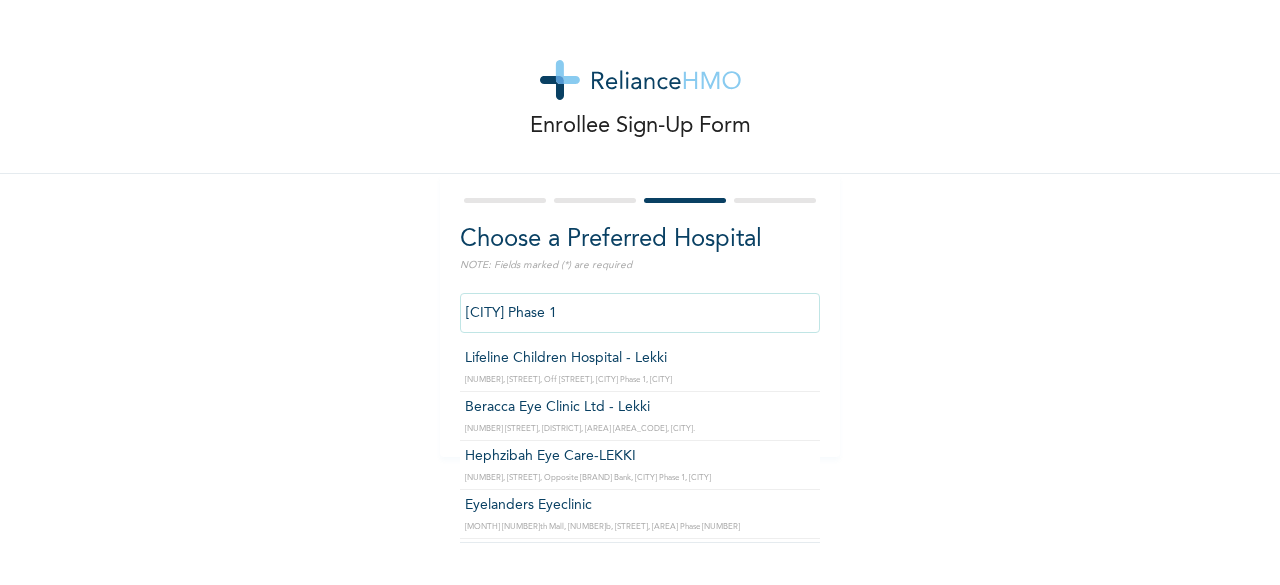 type on "[CITY] Phase 1" 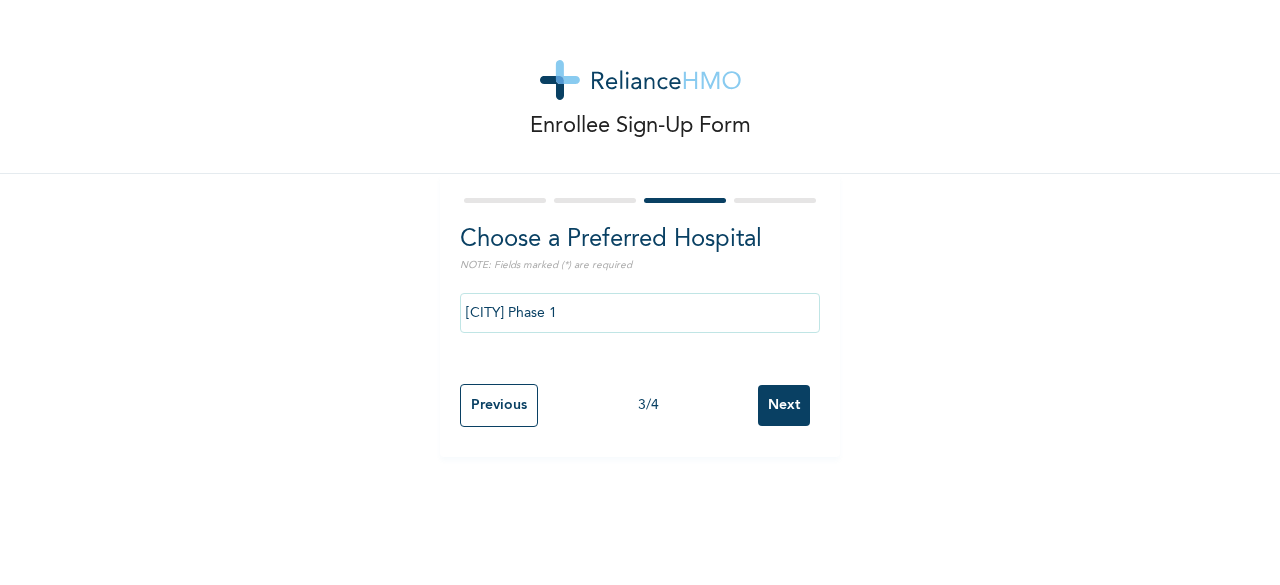 click on "[CITY] Phase 1" at bounding box center [640, 313] 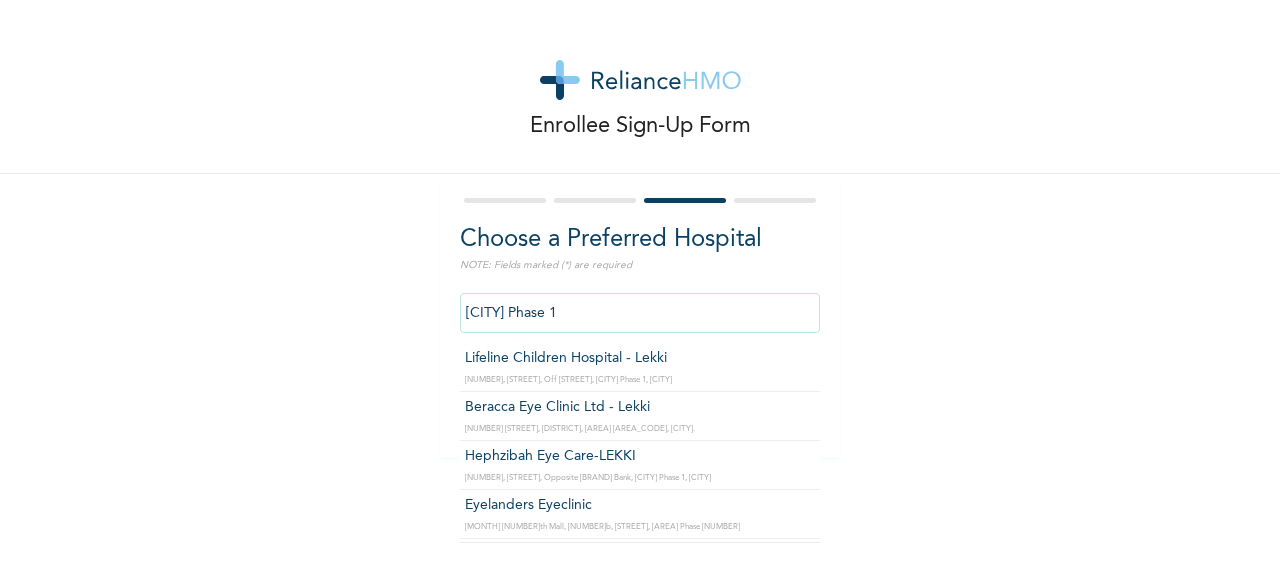 click on "[CITY] Phase 1" at bounding box center (640, 313) 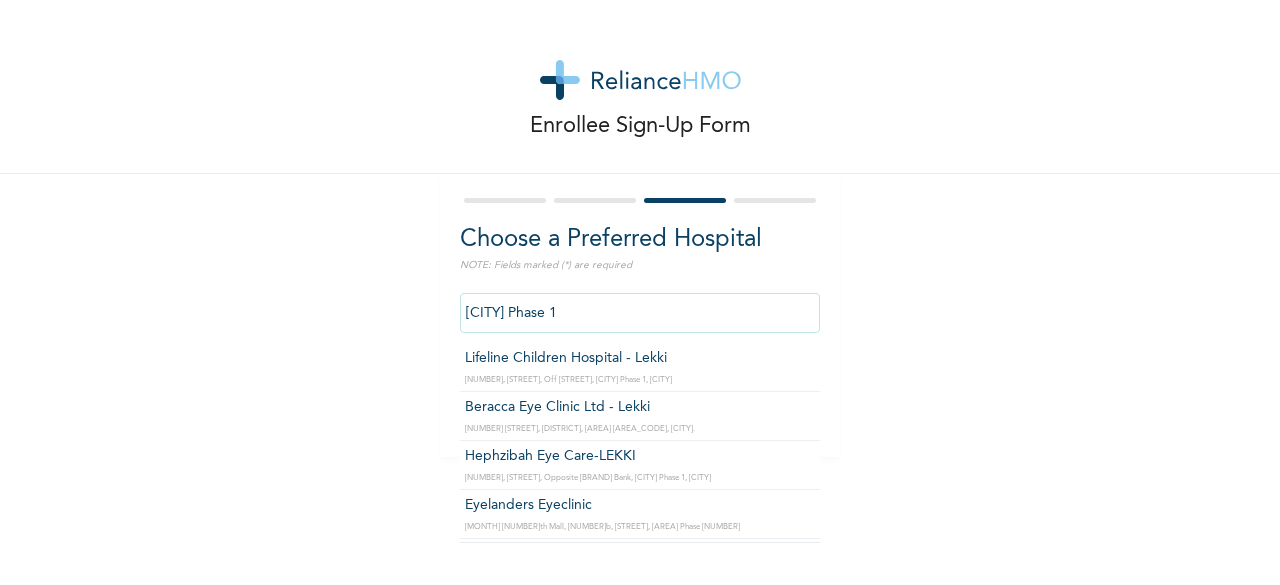 click on "Enrollee Sign-Up Form" at bounding box center [640, 87] 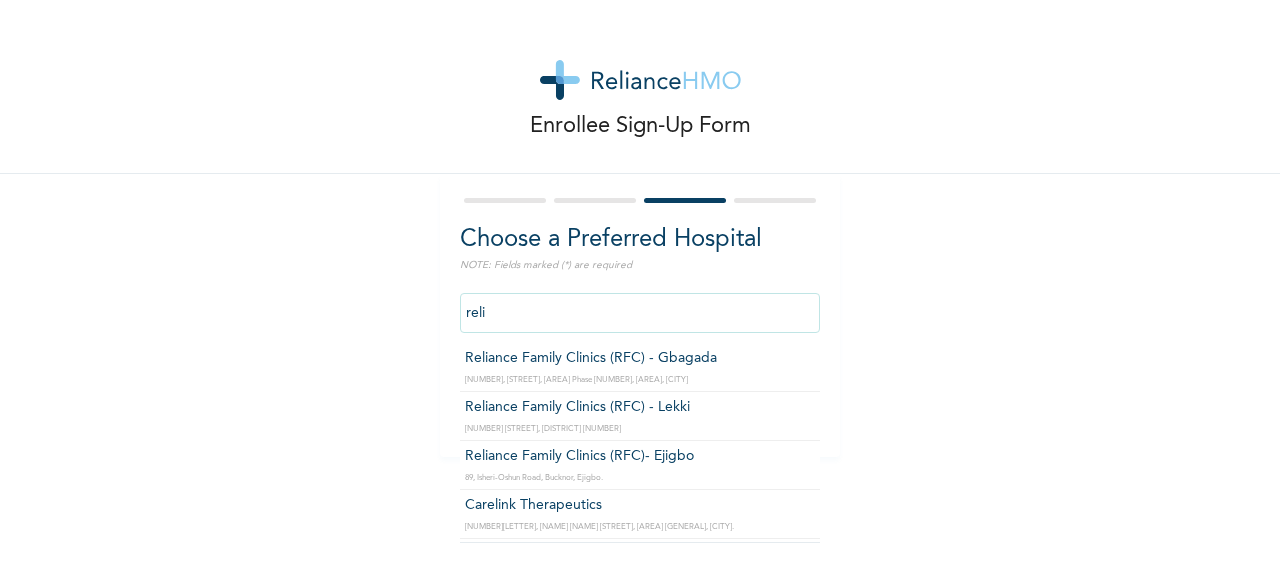scroll, scrollTop: 0, scrollLeft: 0, axis: both 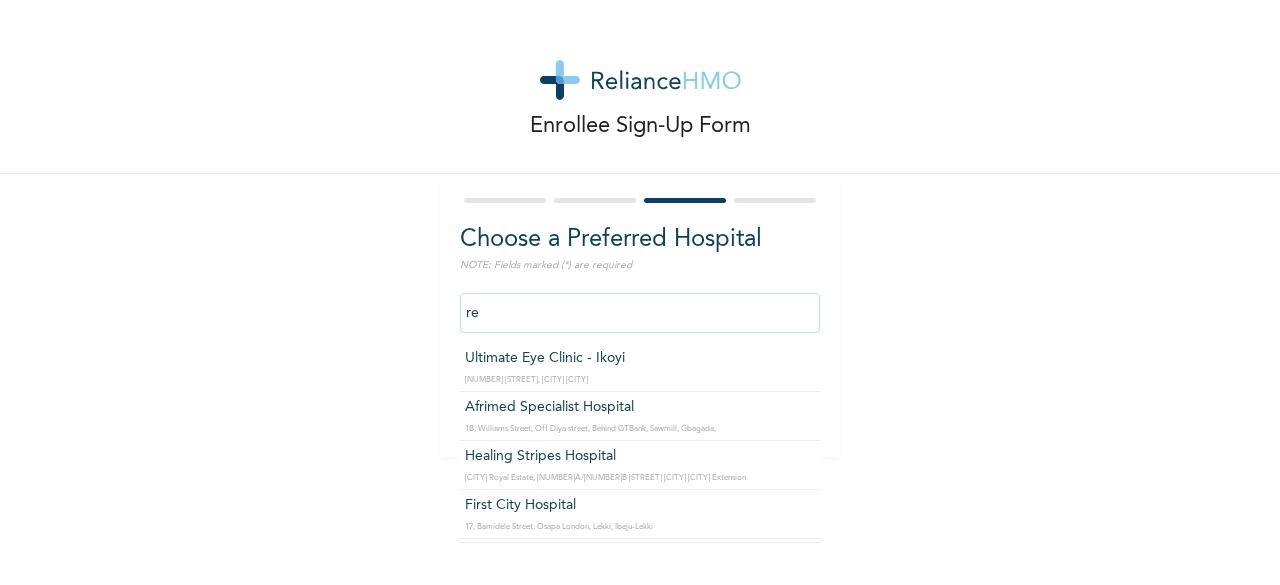 type on "r" 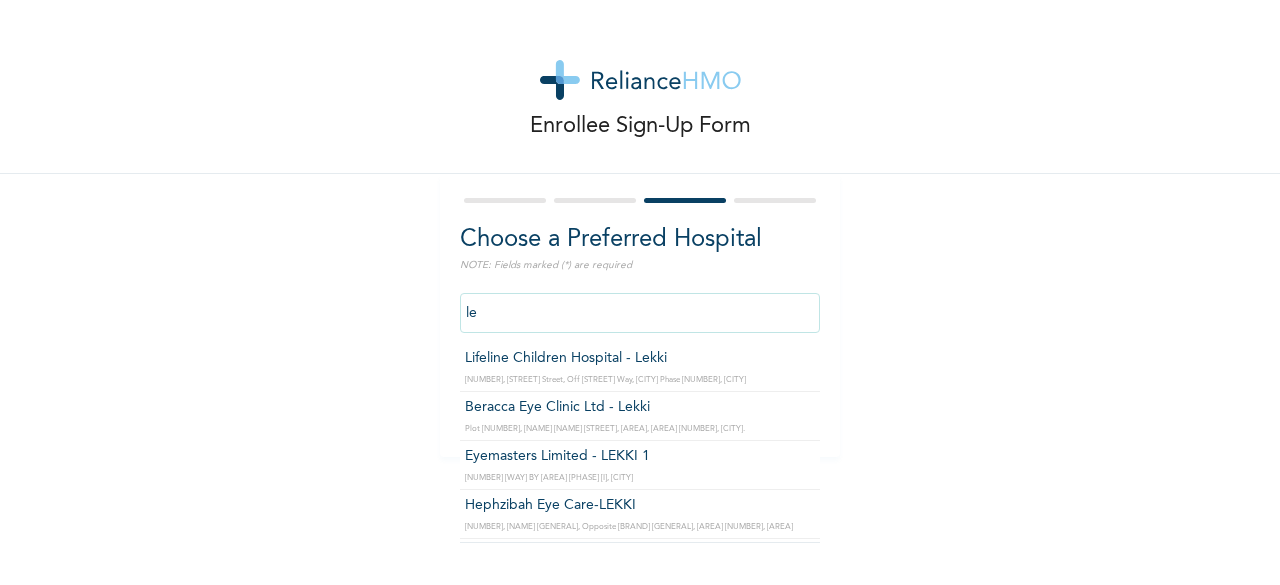 type on "l" 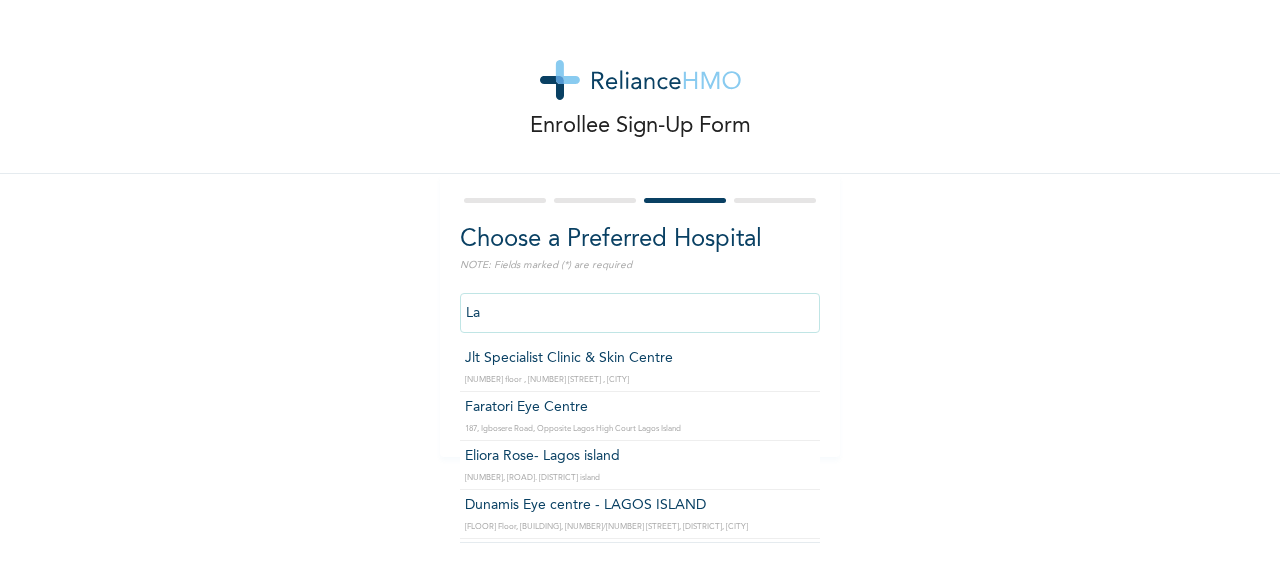 type on "L" 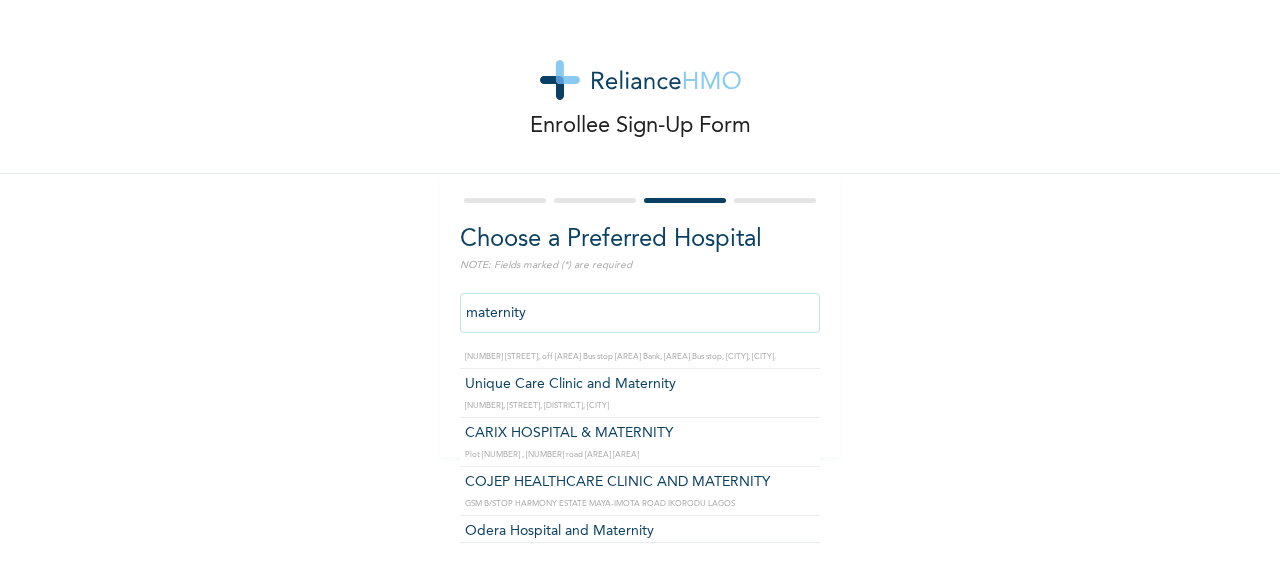 scroll, scrollTop: 1187, scrollLeft: 0, axis: vertical 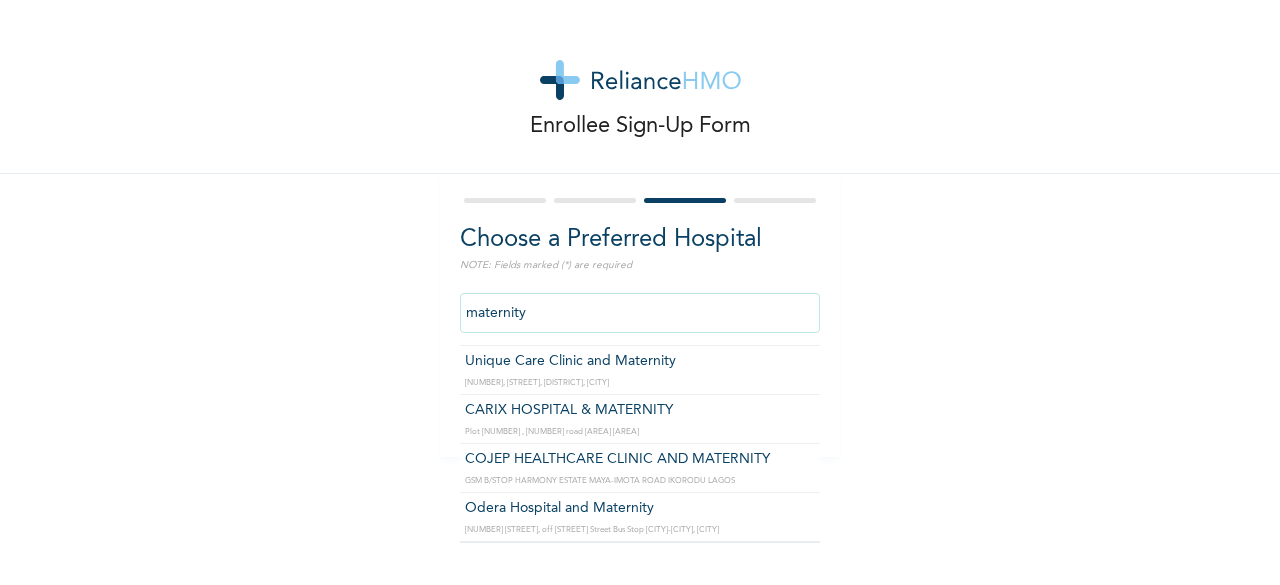 type on "maternity" 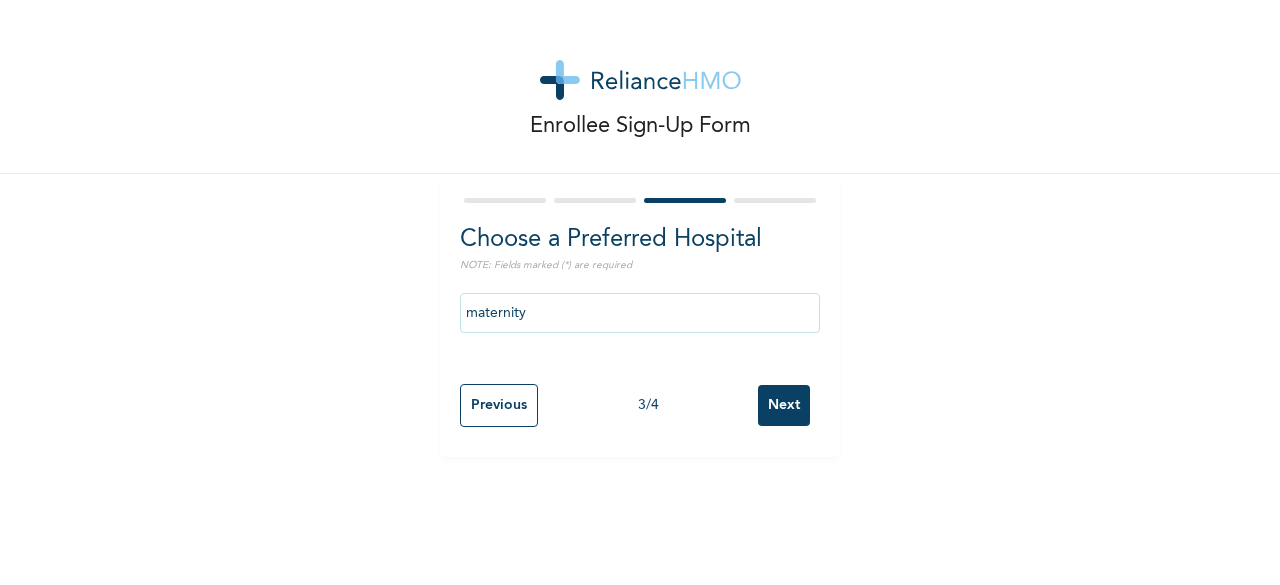 click on "Enrollee Sign-Up Form Choose a Preferred Hospital NOTE: Fields marked (*) are required maternity Previous 3  / 4 Next" at bounding box center [640, 292] 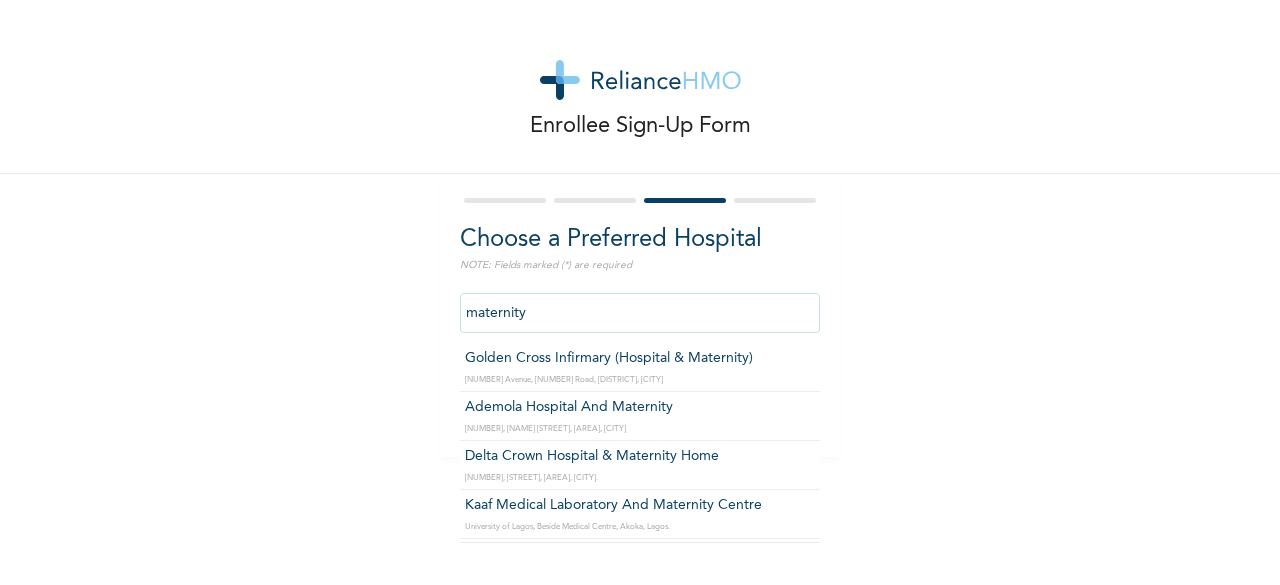 drag, startPoint x: 553, startPoint y: 314, endPoint x: 428, endPoint y: 319, distance: 125.09996 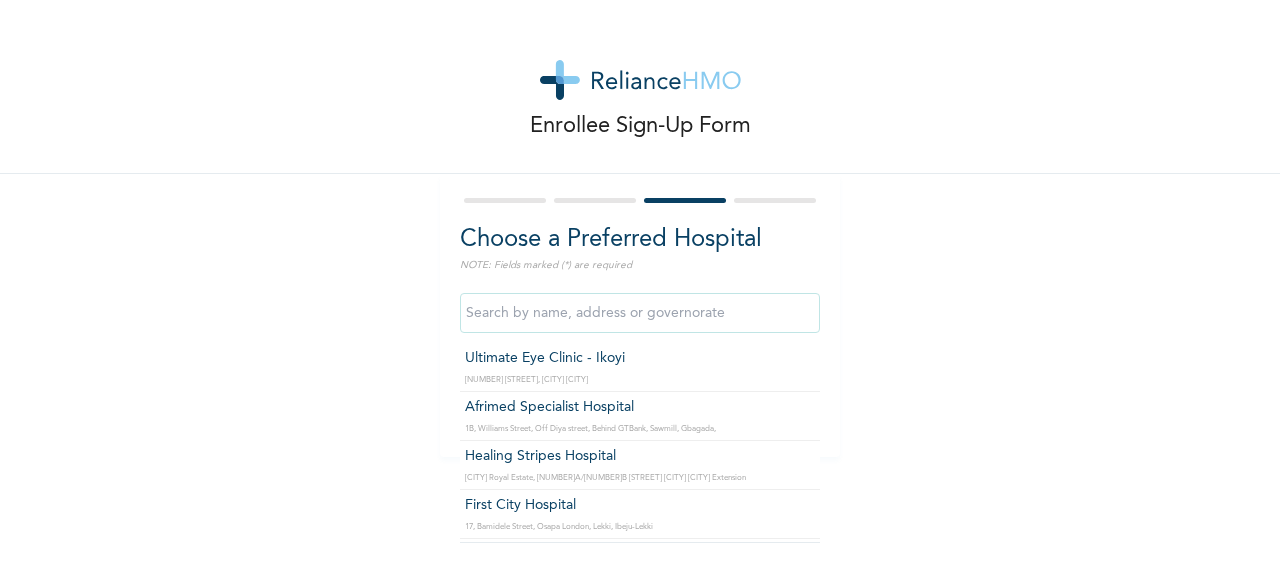 click at bounding box center (640, 313) 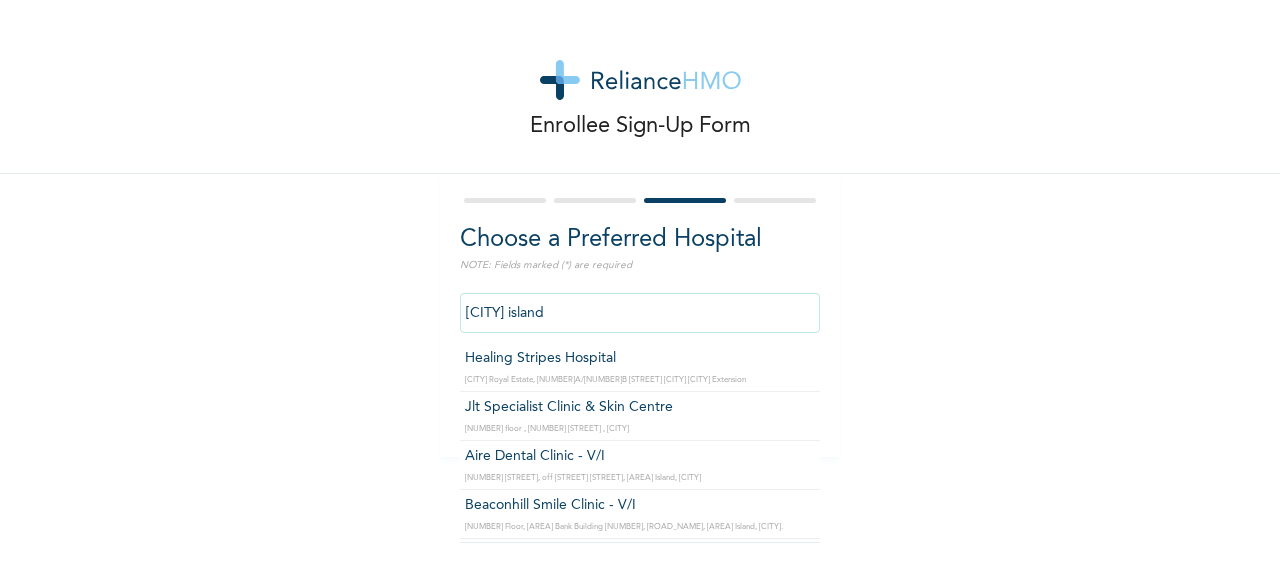 type on "island" 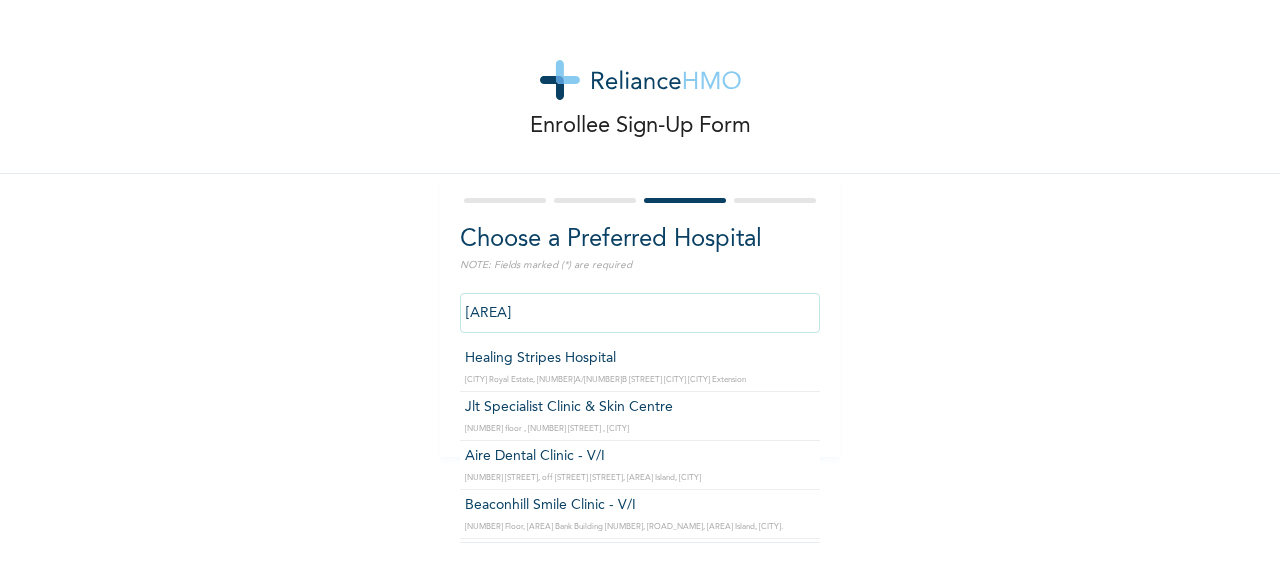 click on "island" at bounding box center (640, 313) 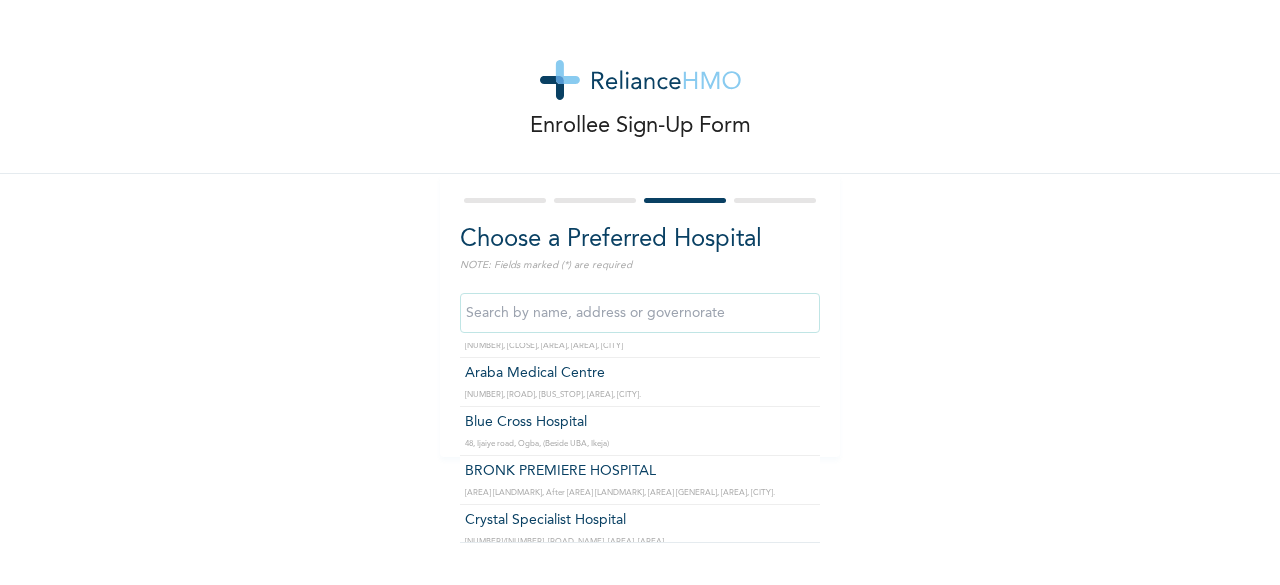 scroll, scrollTop: 0, scrollLeft: 0, axis: both 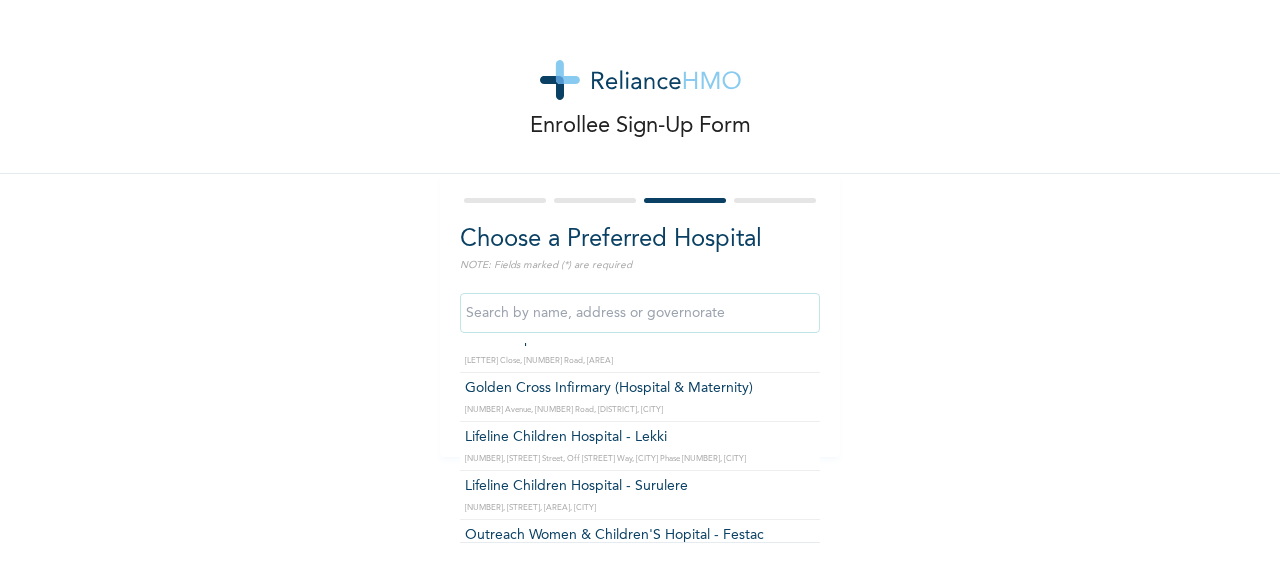 type 